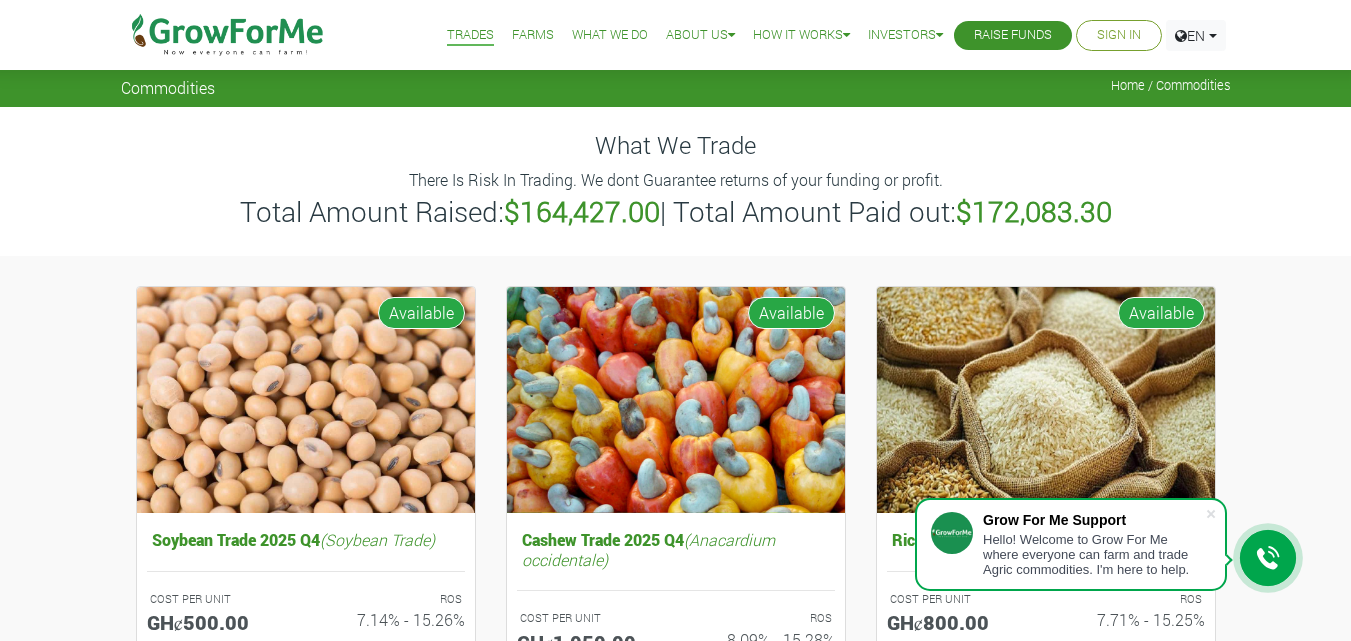 scroll, scrollTop: 0, scrollLeft: 0, axis: both 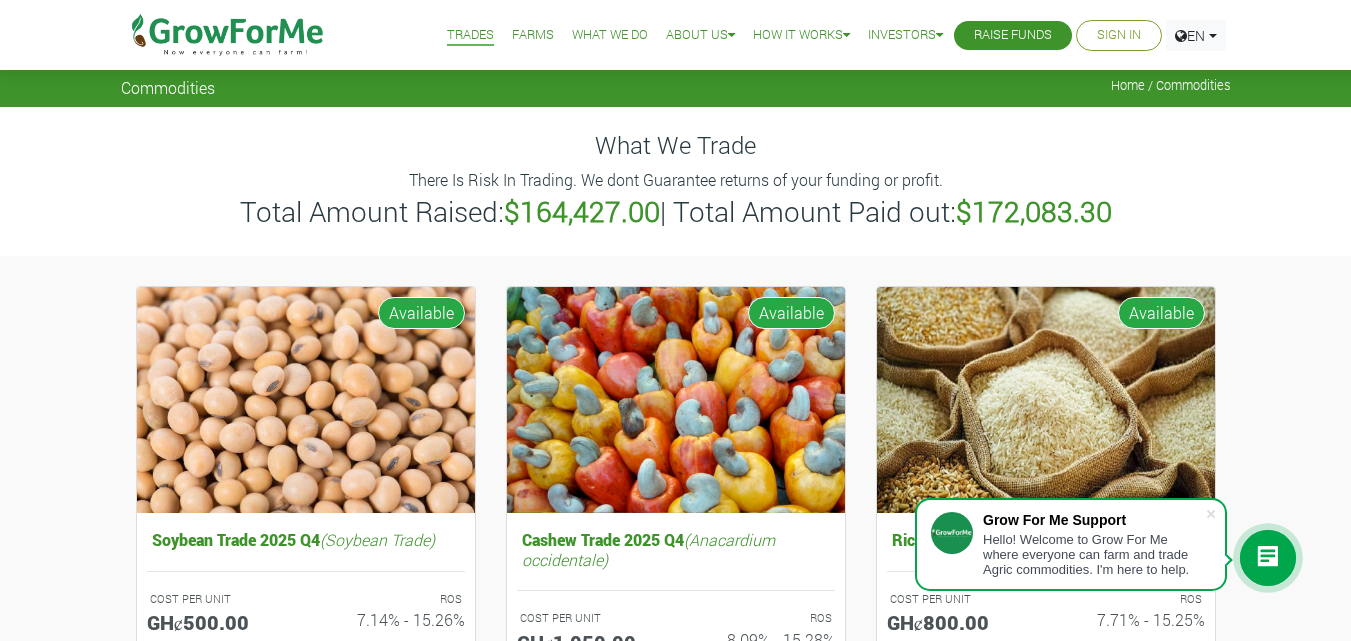 click on "Farms" at bounding box center [533, 35] 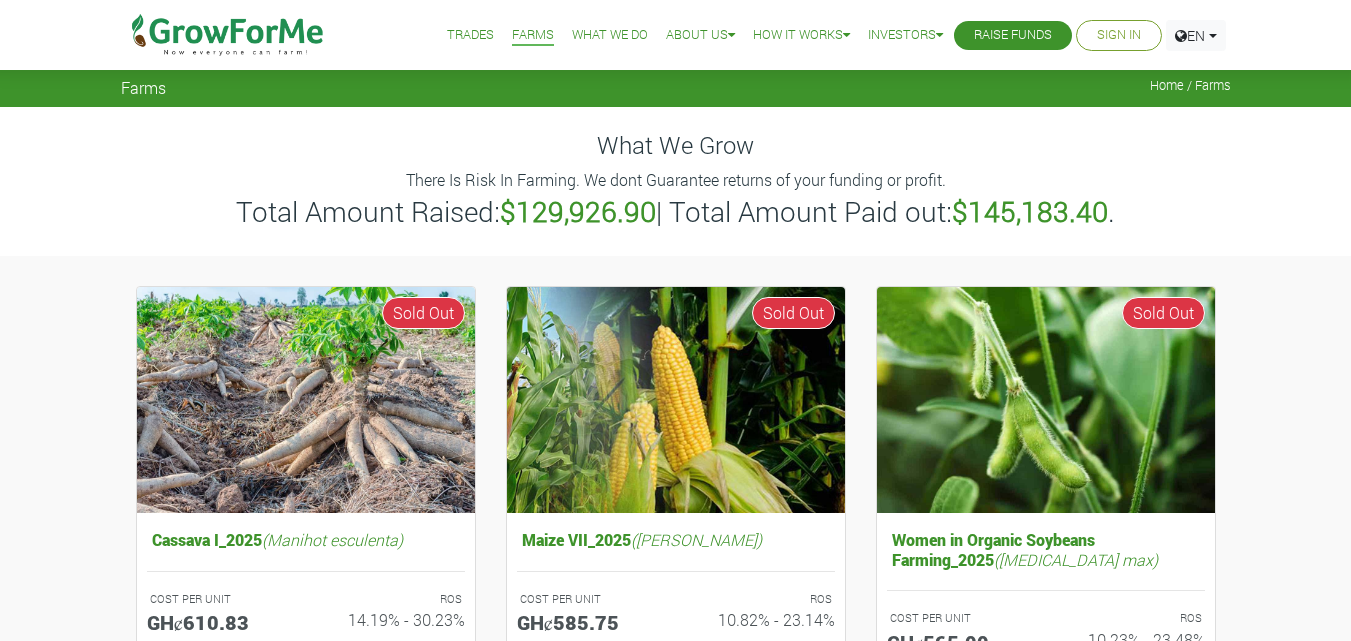 scroll, scrollTop: 0, scrollLeft: 0, axis: both 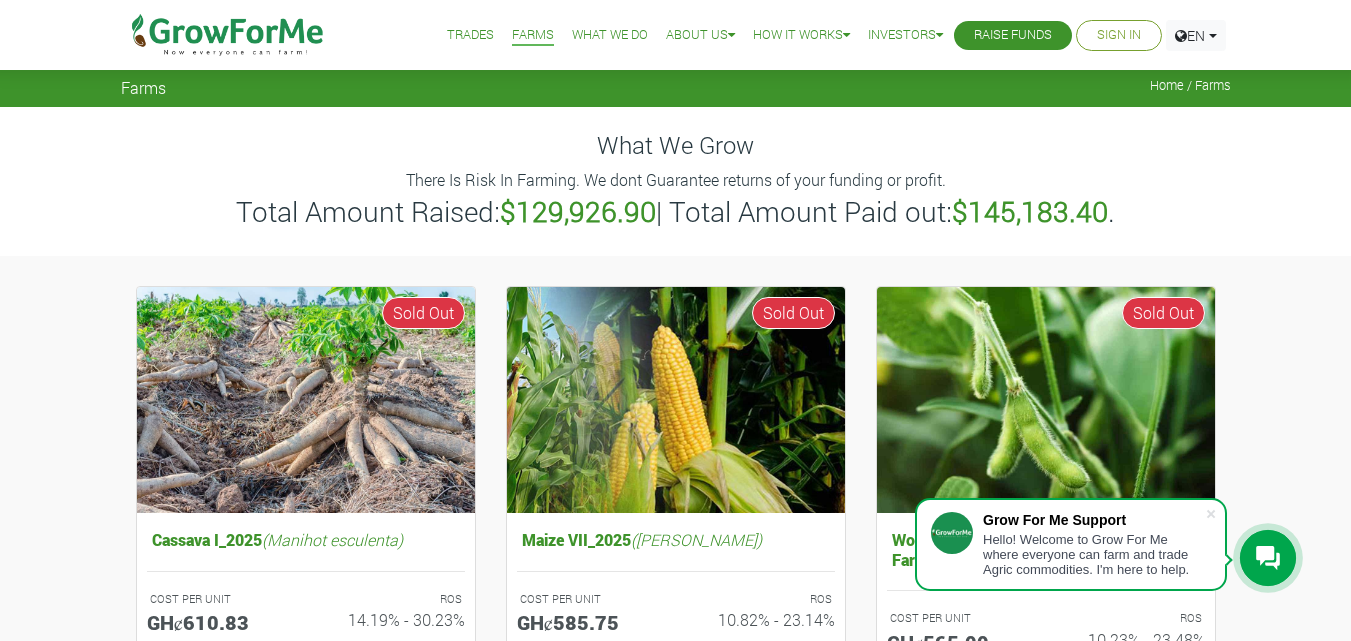 drag, startPoint x: 1358, startPoint y: 69, endPoint x: 886, endPoint y: 53, distance: 472.27112 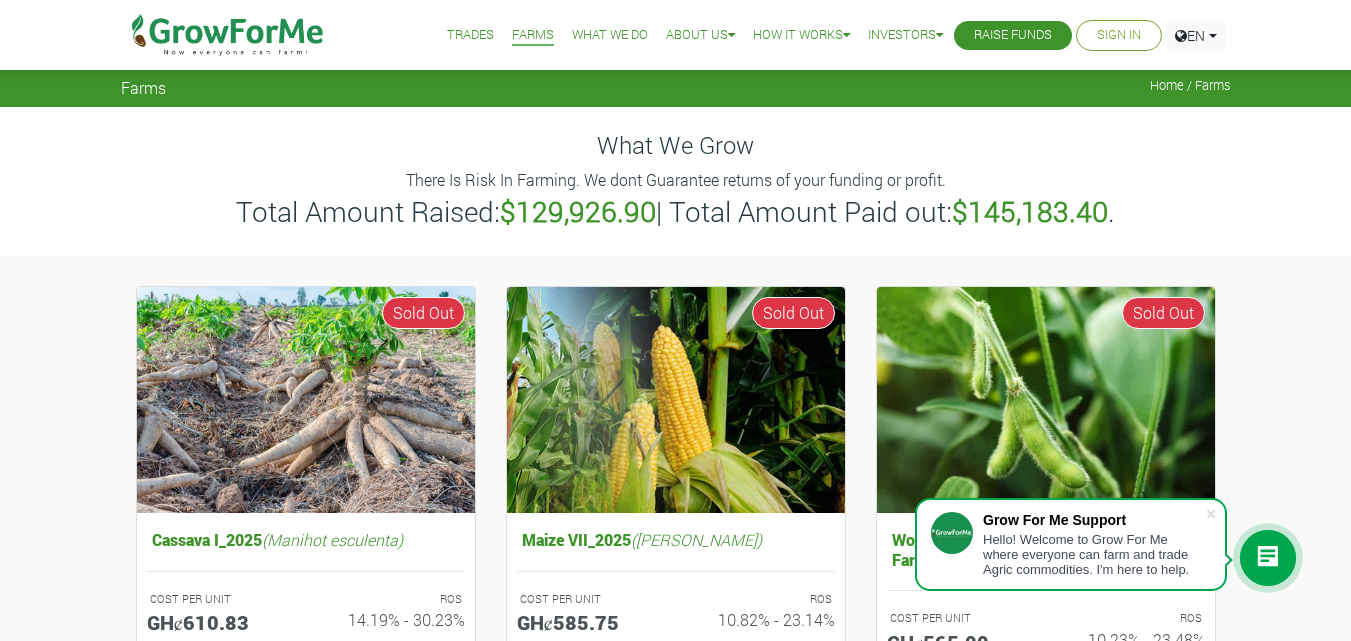 click on "What We Do" at bounding box center [610, 35] 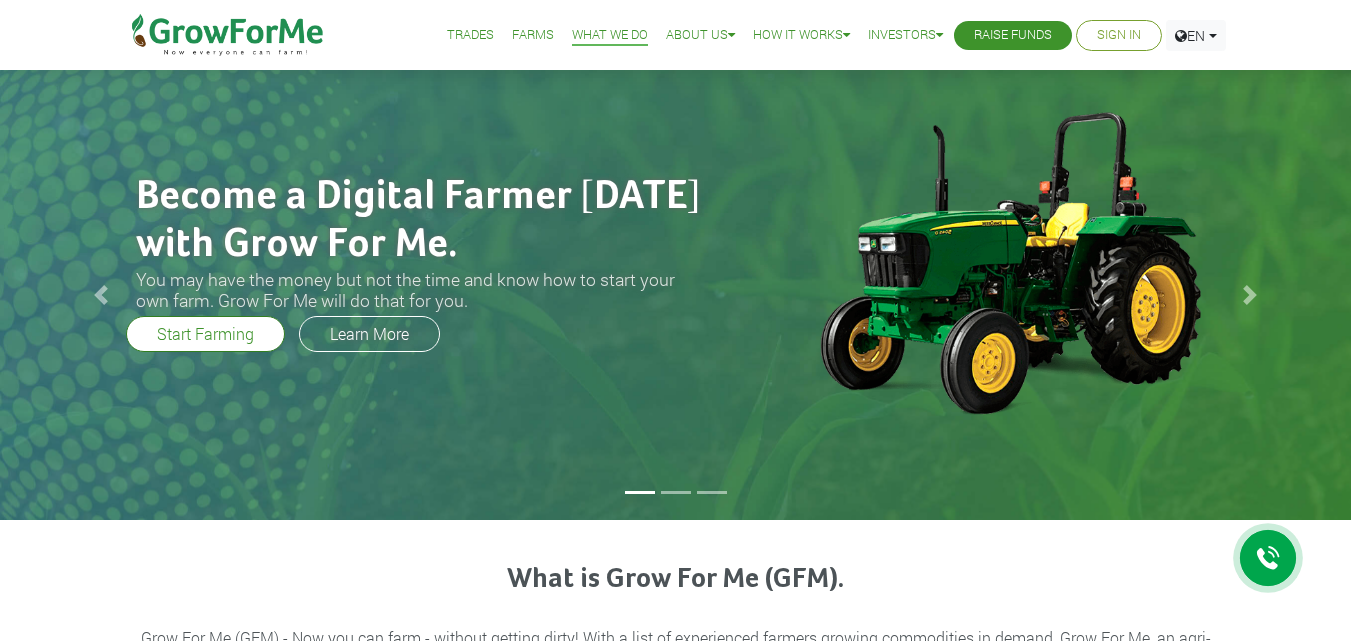 scroll, scrollTop: 0, scrollLeft: 0, axis: both 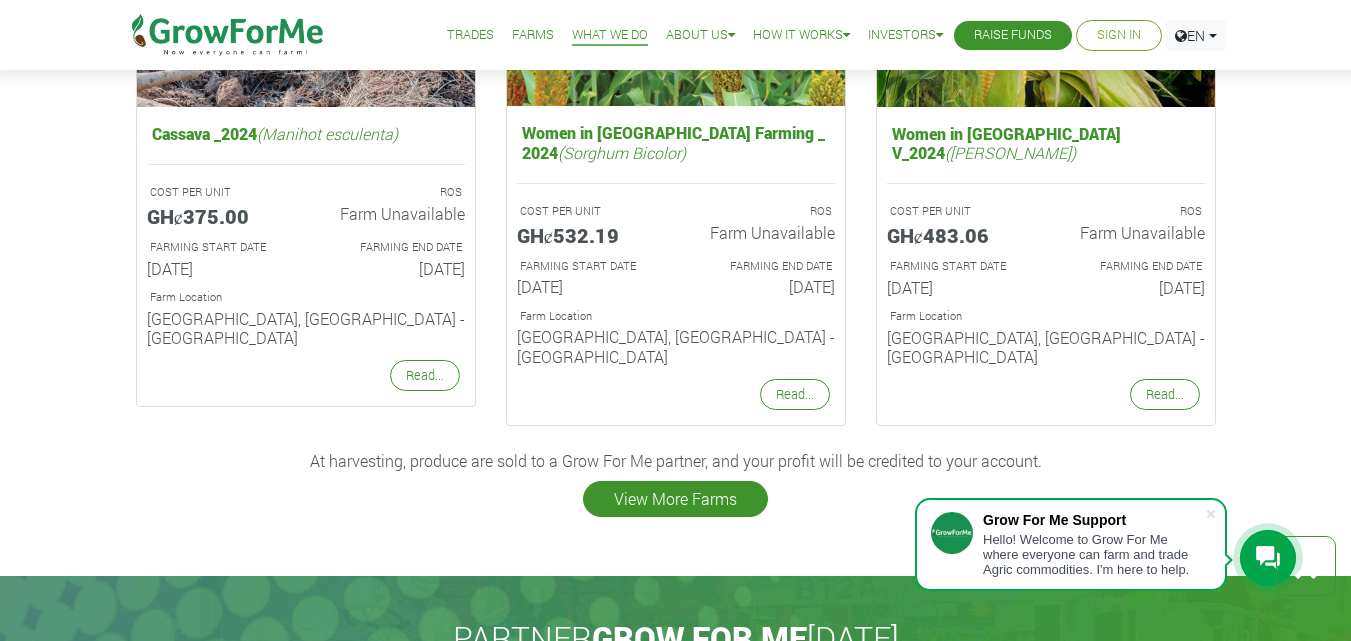 click on "View More Farms" at bounding box center [675, 499] 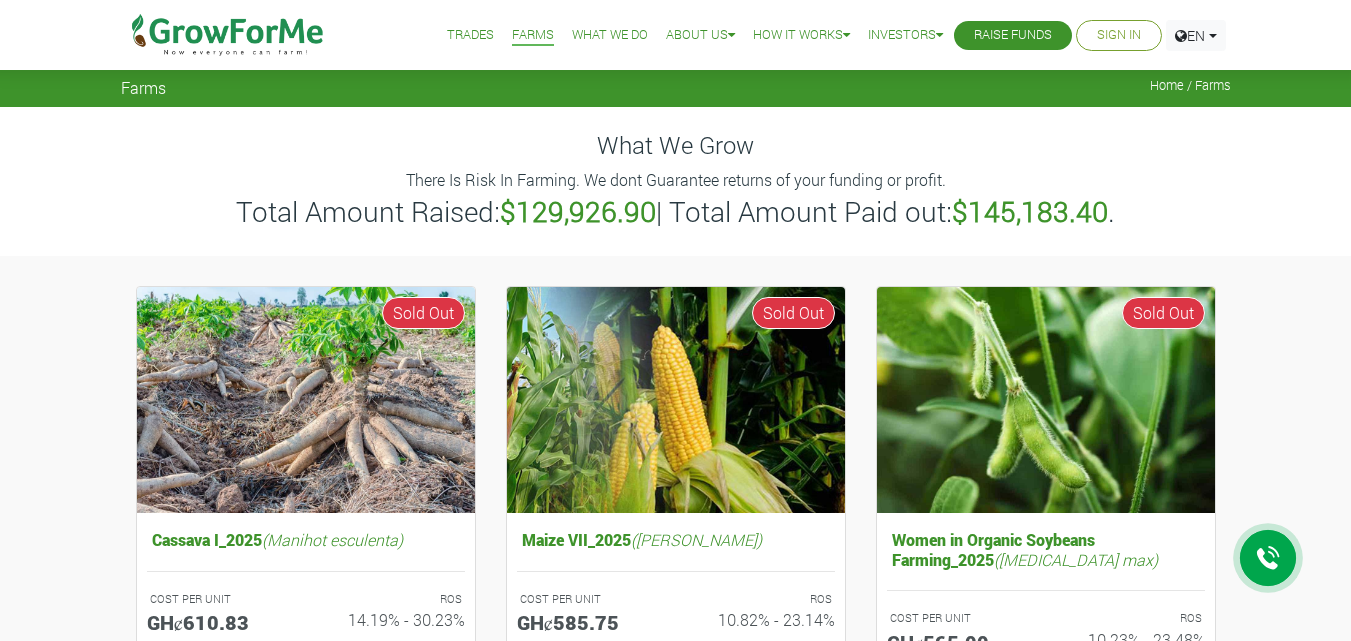 scroll, scrollTop: 0, scrollLeft: 0, axis: both 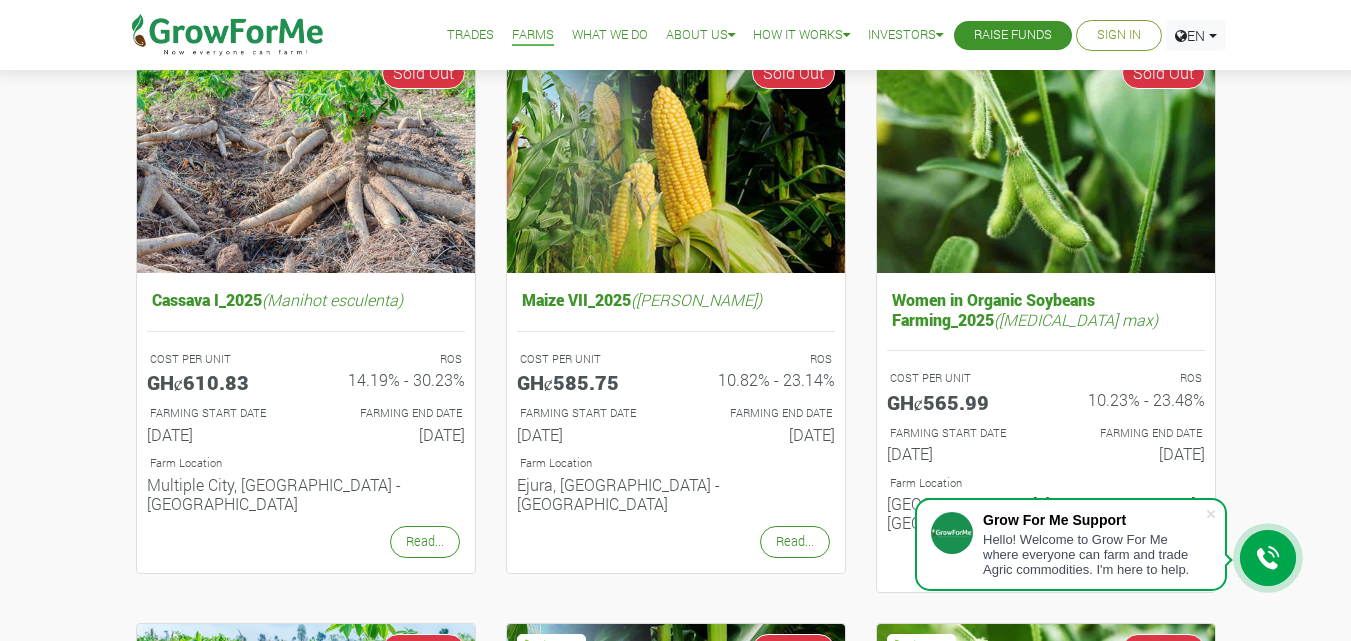 click on "Cassava I_2025  (Manihot esculenta)
COST PER UNIT
GHȼ610.83
ROS
14.19% - 30.23%
15th Apr 2025" at bounding box center (675, 1022) 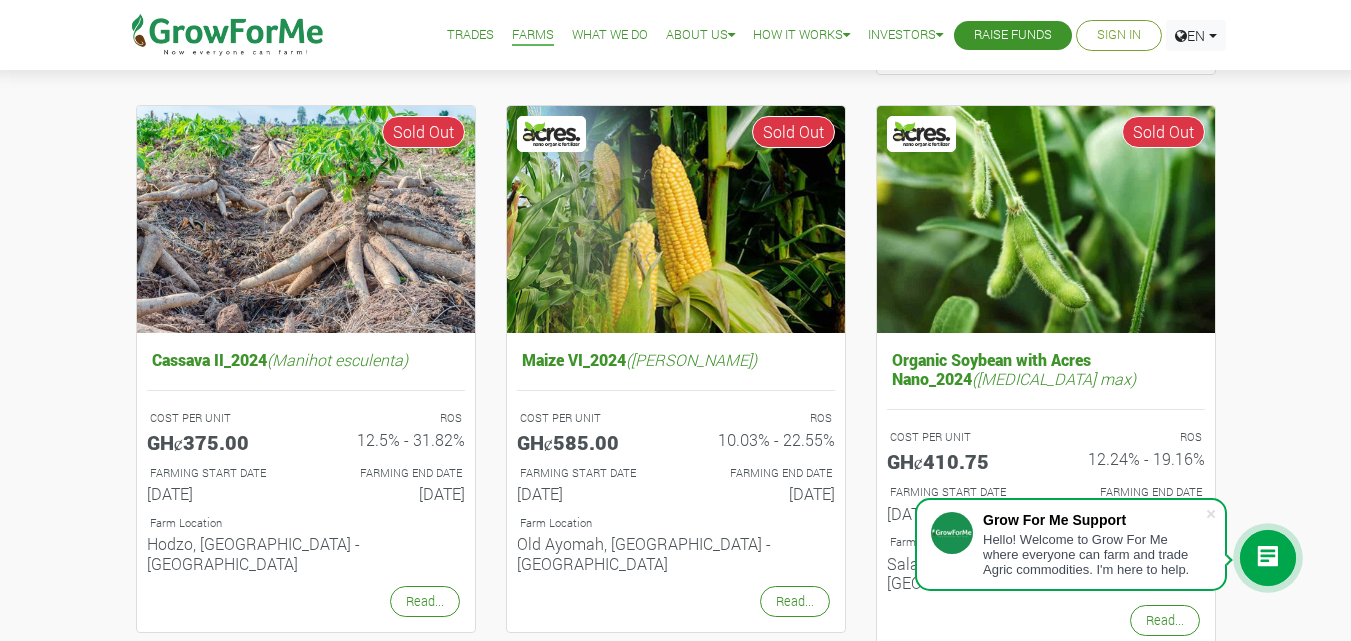 scroll, scrollTop: 791, scrollLeft: 0, axis: vertical 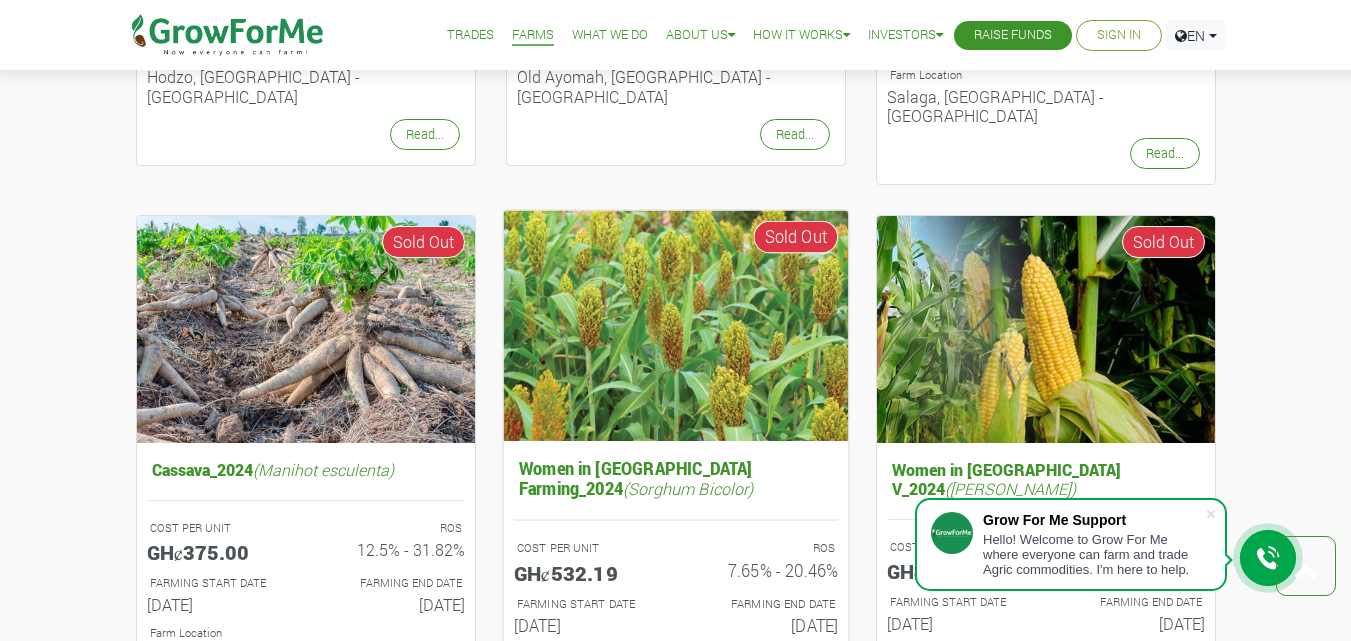 click at bounding box center (675, 326) 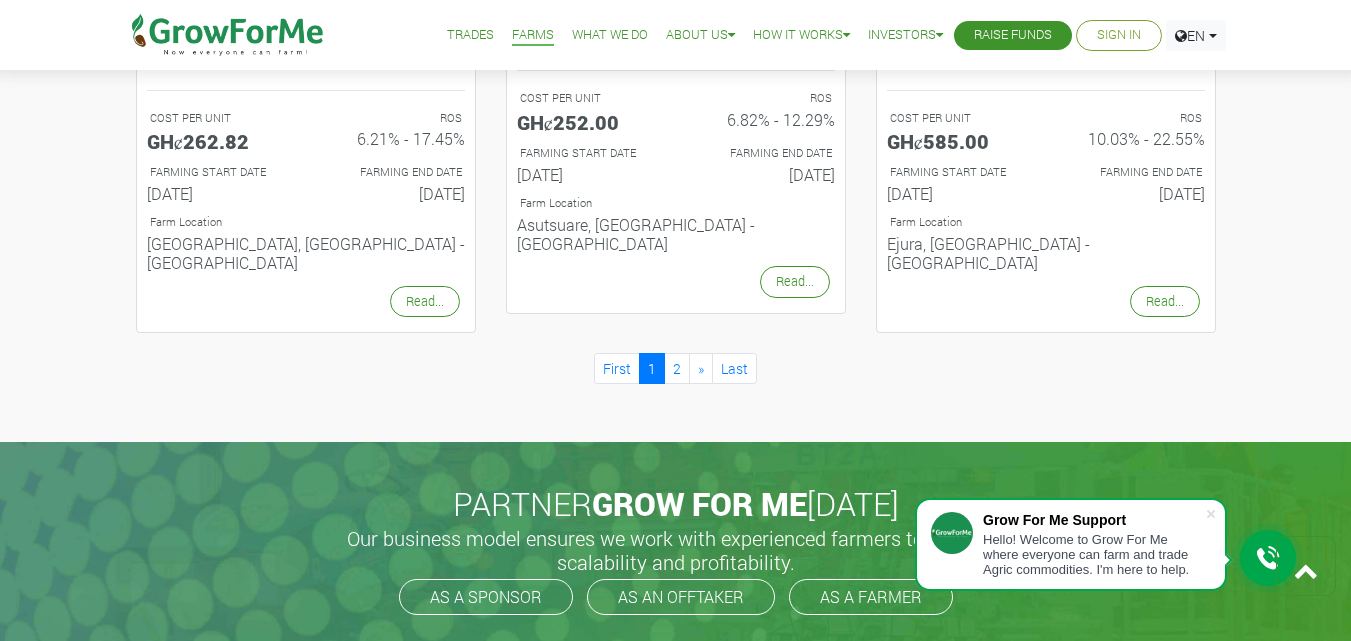 scroll, scrollTop: 2287, scrollLeft: 0, axis: vertical 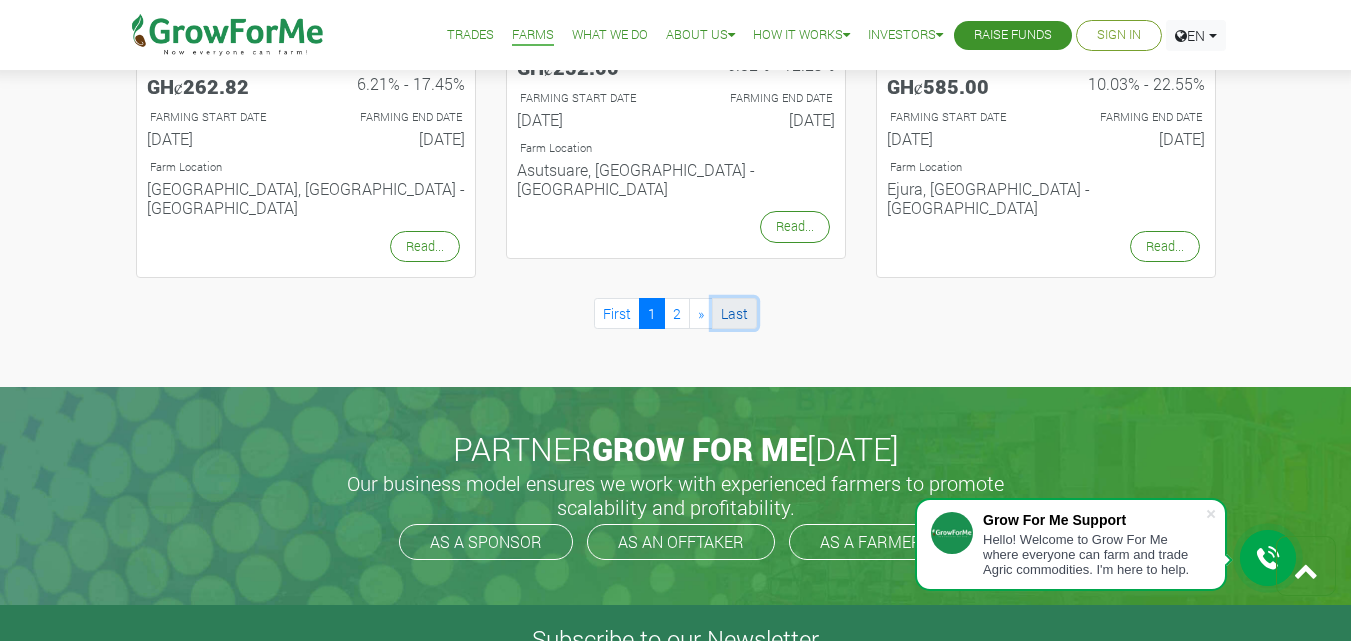 click on "Last" at bounding box center (734, 313) 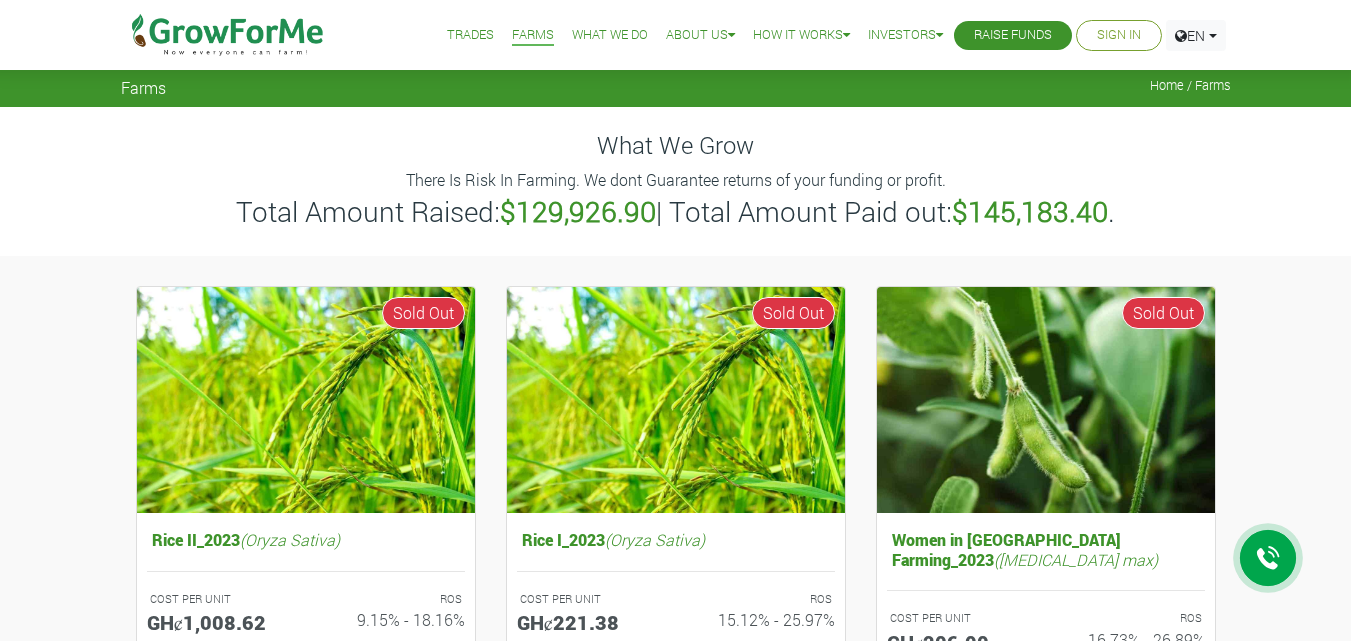 scroll, scrollTop: 0, scrollLeft: 0, axis: both 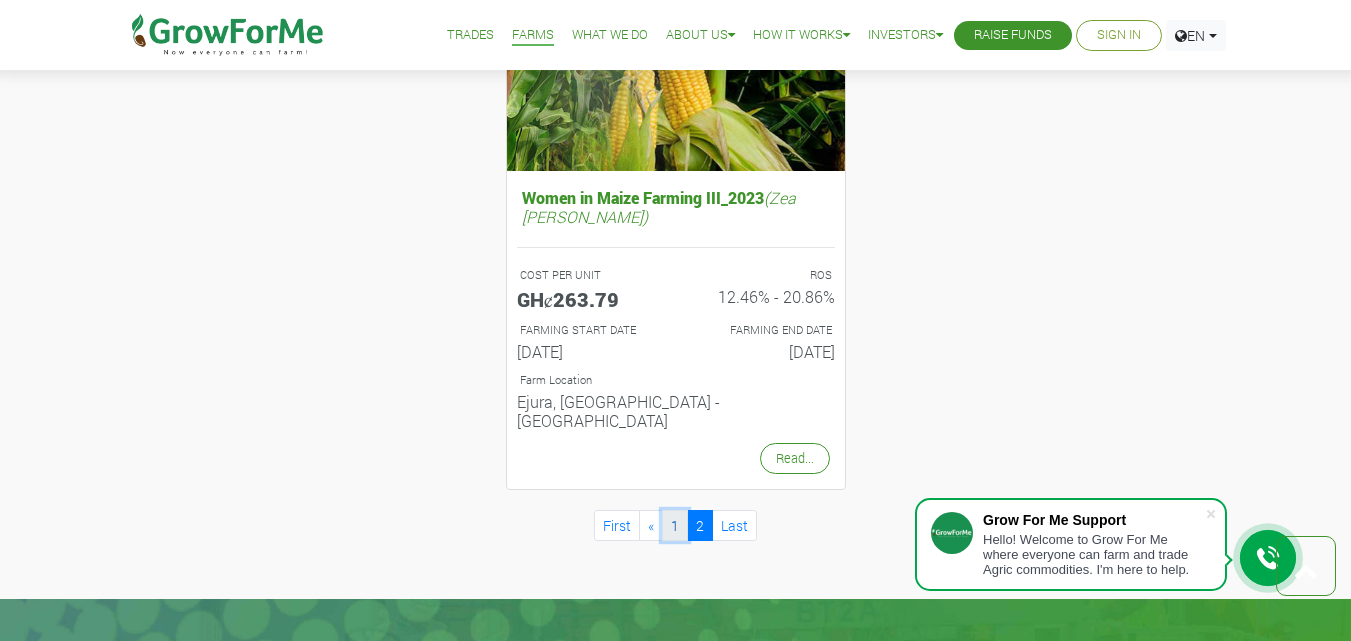 click on "1" at bounding box center [675, 525] 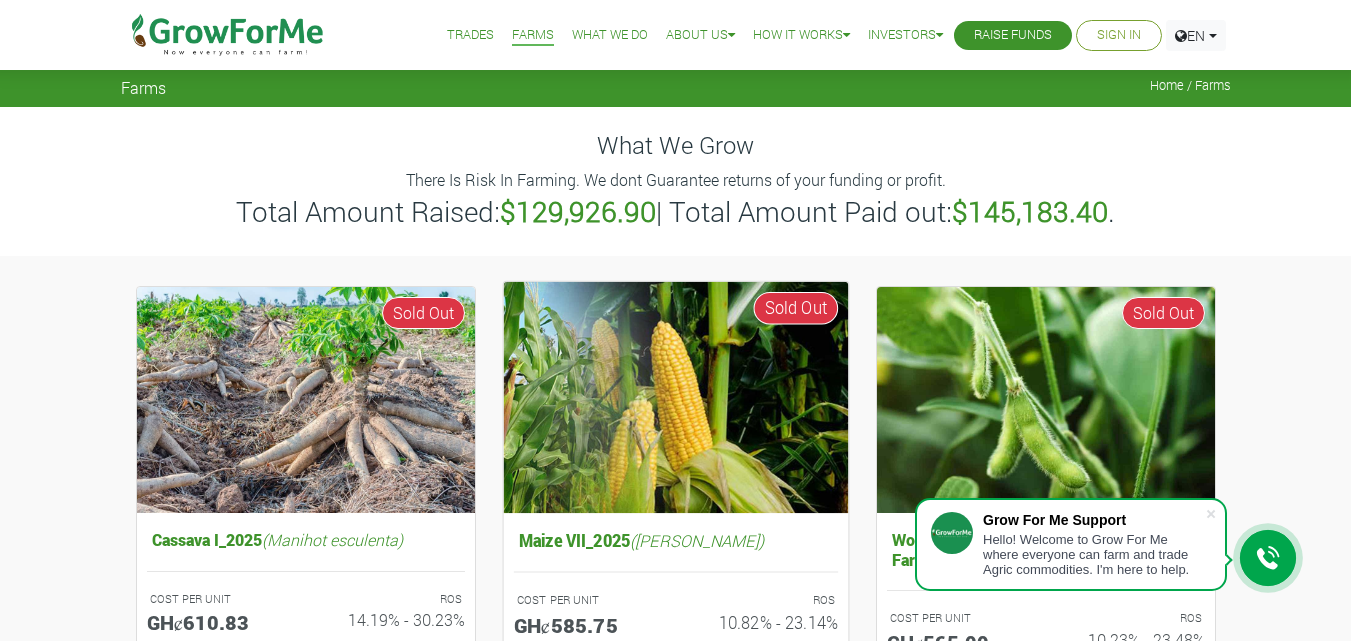 scroll, scrollTop: 0, scrollLeft: 0, axis: both 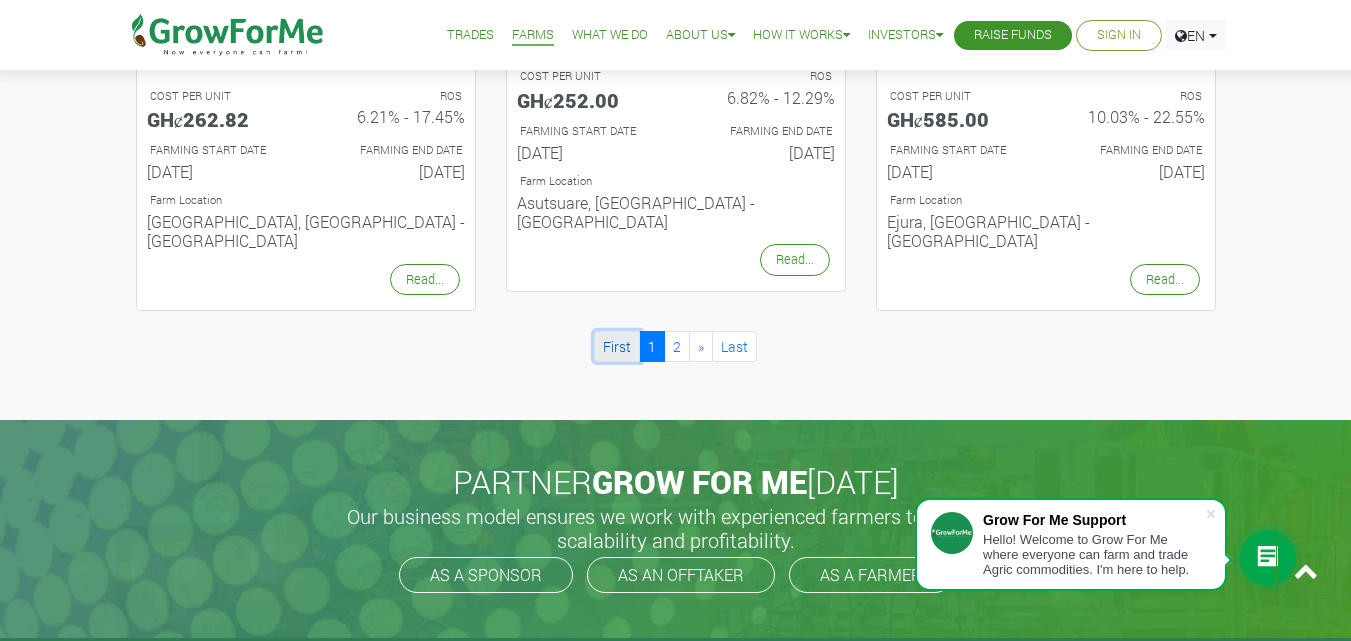 click on "First" at bounding box center (617, 346) 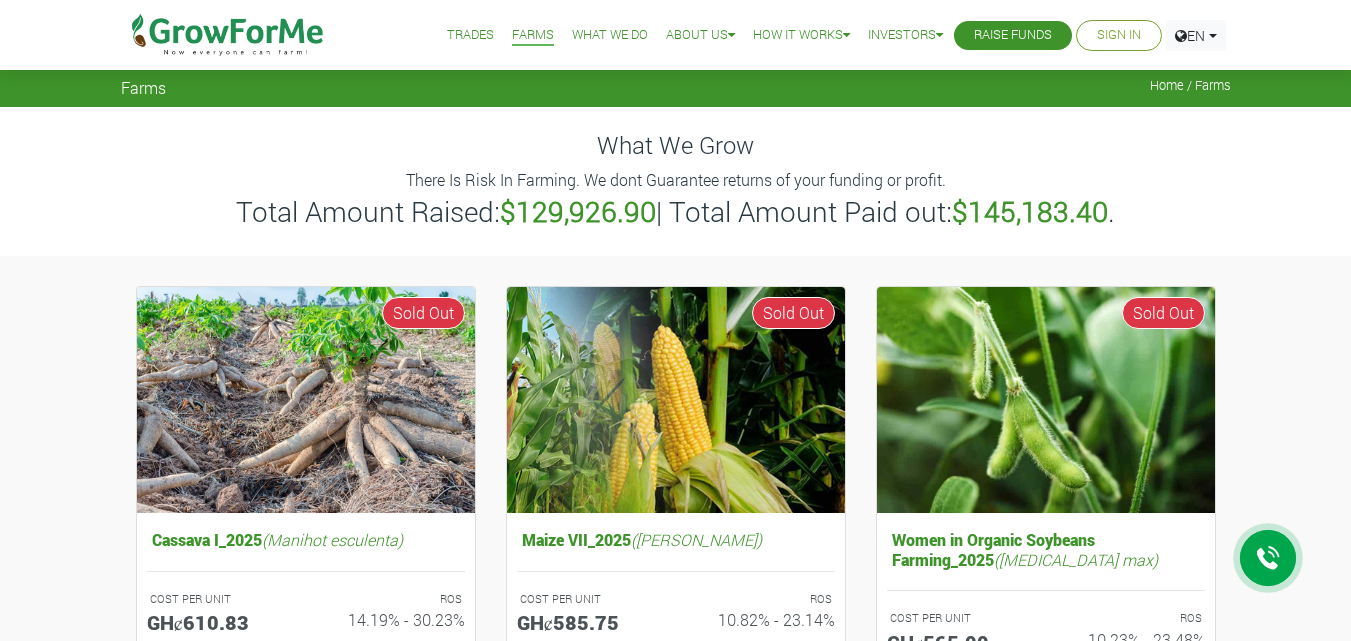 scroll, scrollTop: 0, scrollLeft: 0, axis: both 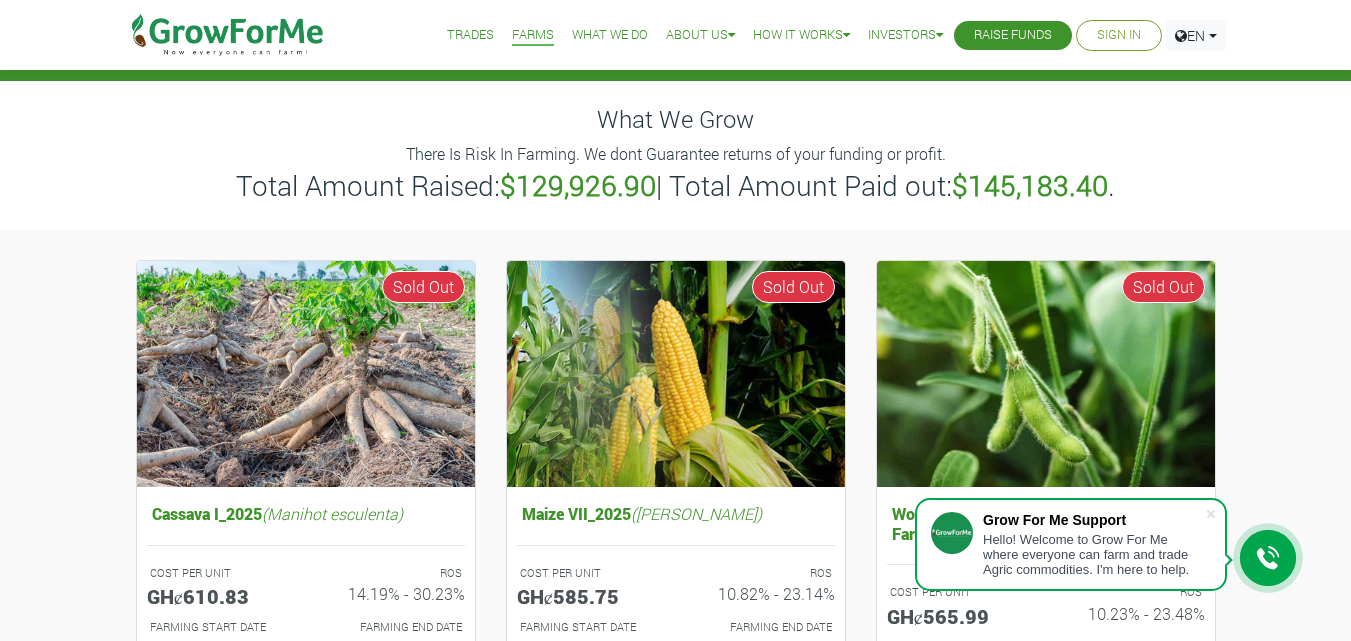 click on "What We Grow
There Is Risk In Farming. We dont Guarantee returns of your funding or profit.
Total Amount Raised:  $129,926.90  | Total Amount Paid out:  $145,183.40 ." at bounding box center (675, 155) 